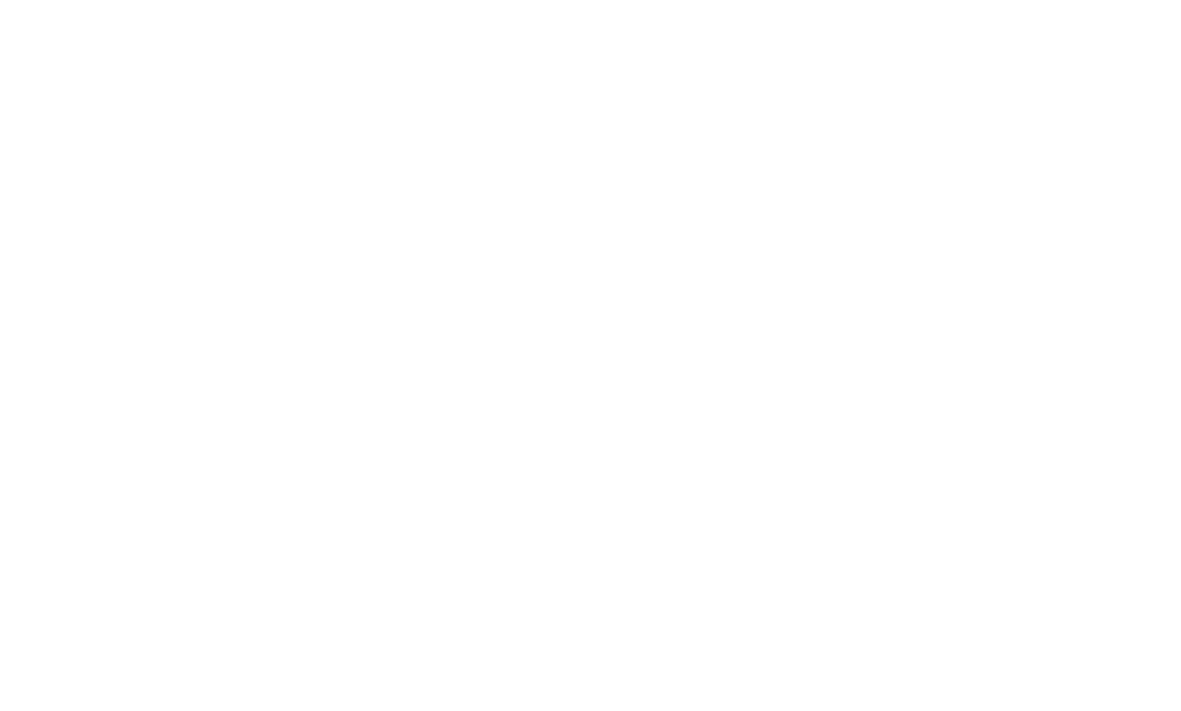 scroll, scrollTop: 0, scrollLeft: 0, axis: both 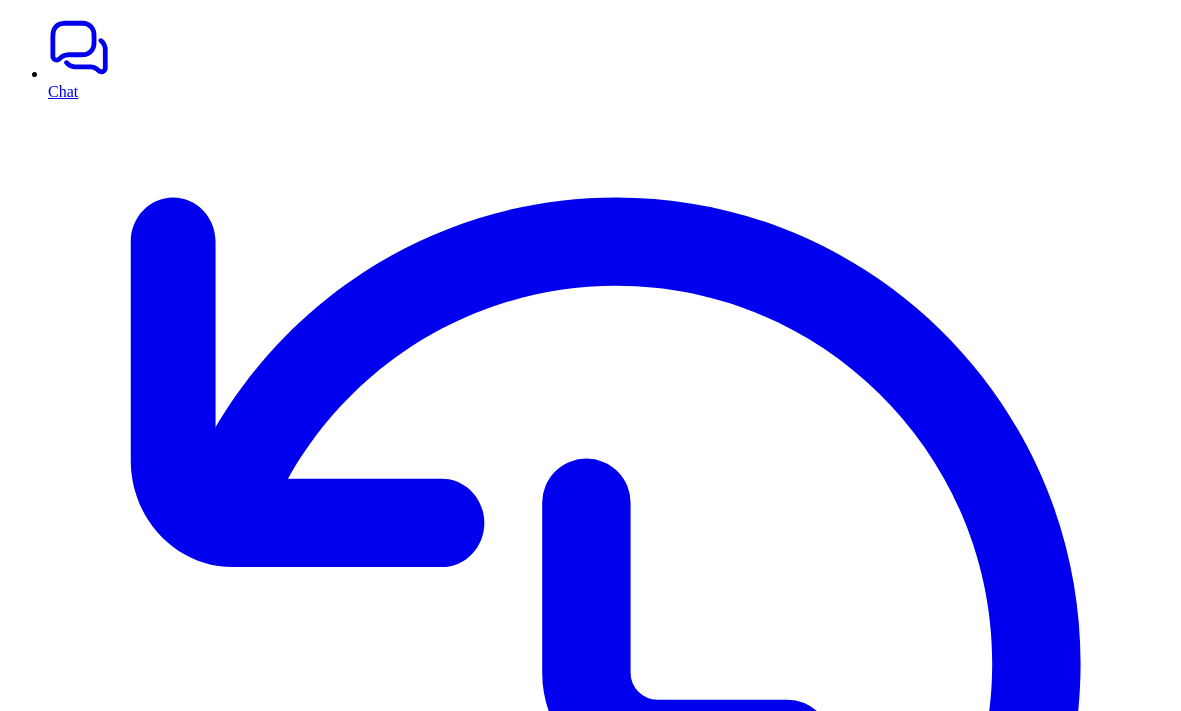 click on "Want $50 off your plan?" at bounding box center (590, 6068) 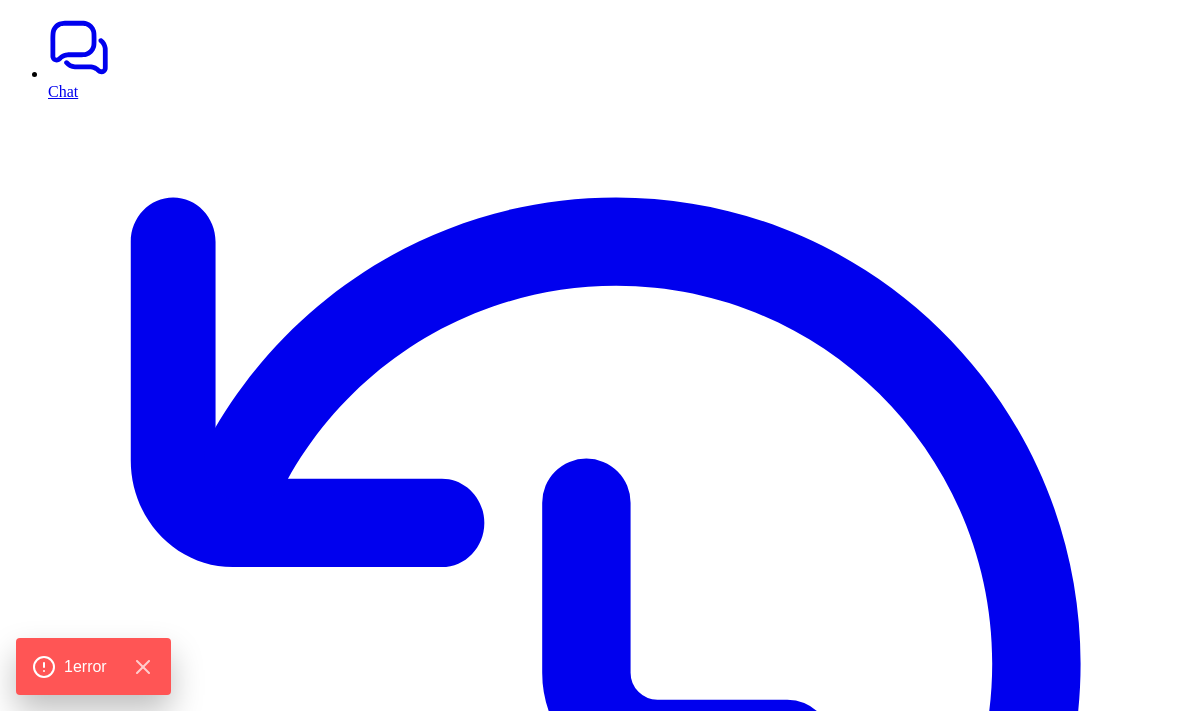 click at bounding box center [590, 6076] 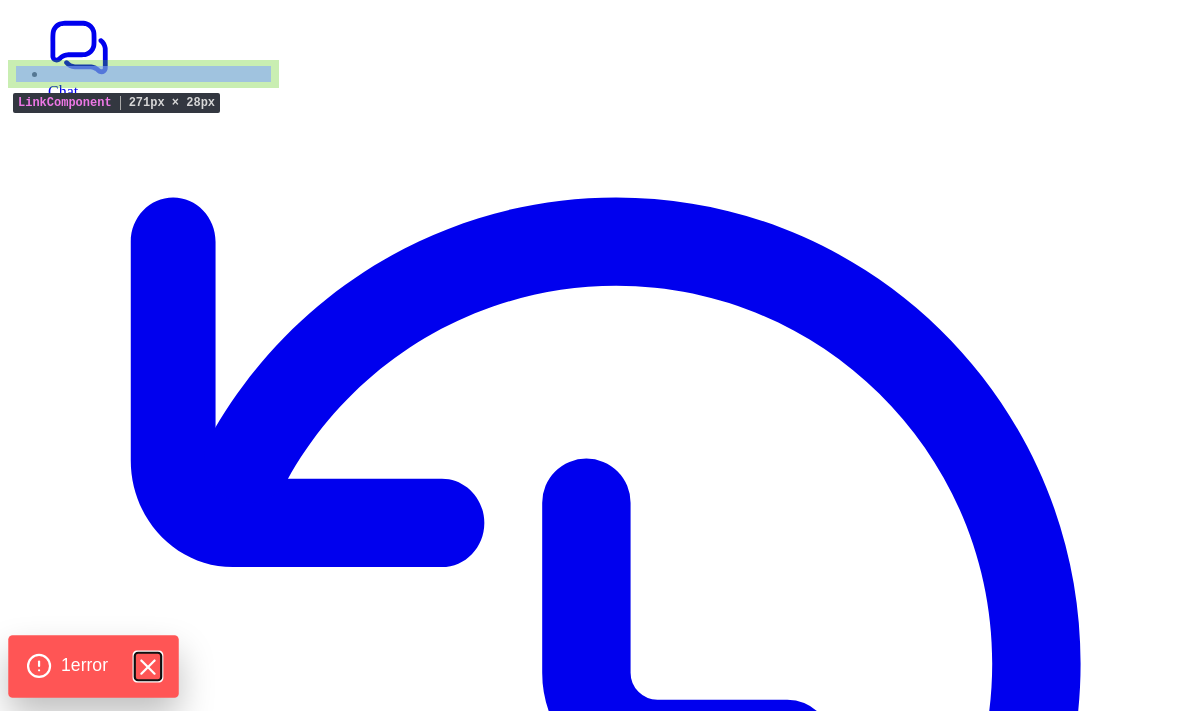click 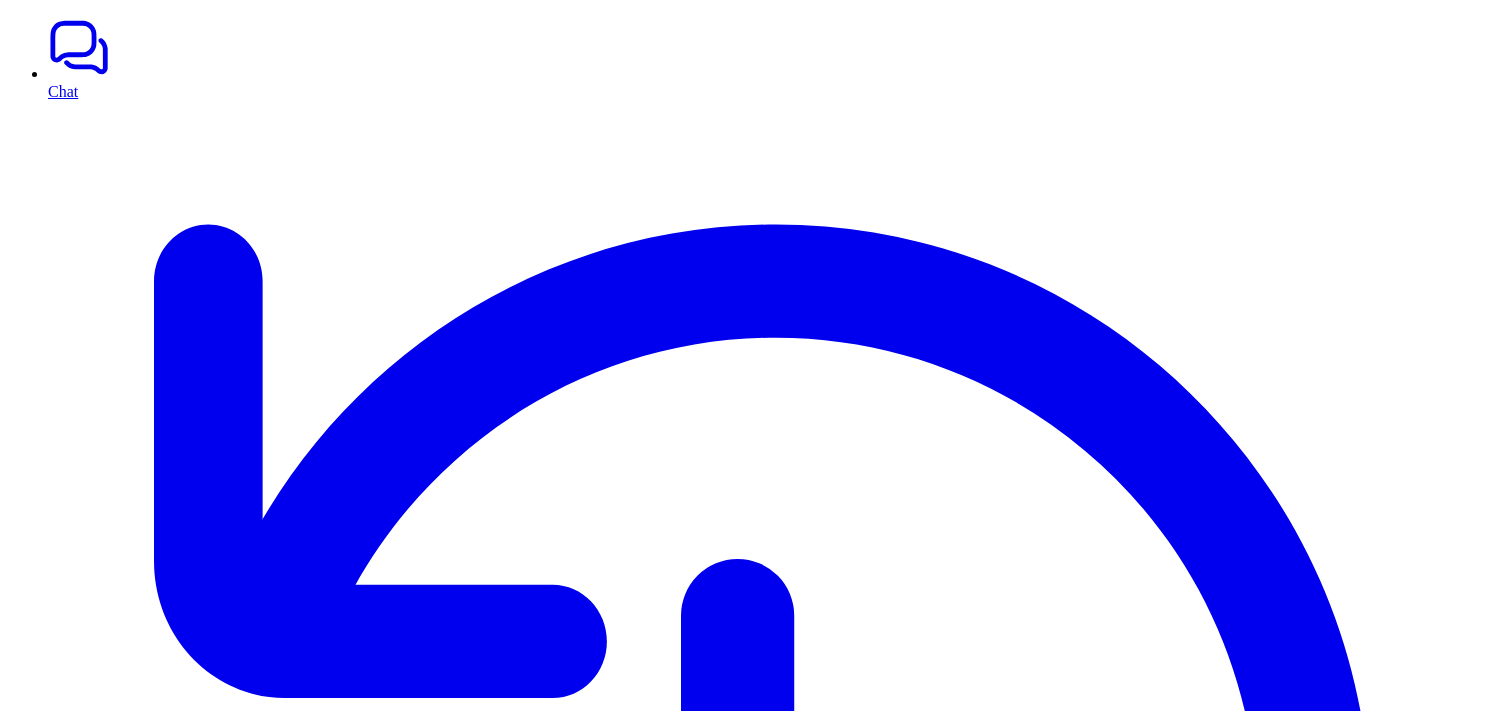 scroll, scrollTop: 0, scrollLeft: 0, axis: both 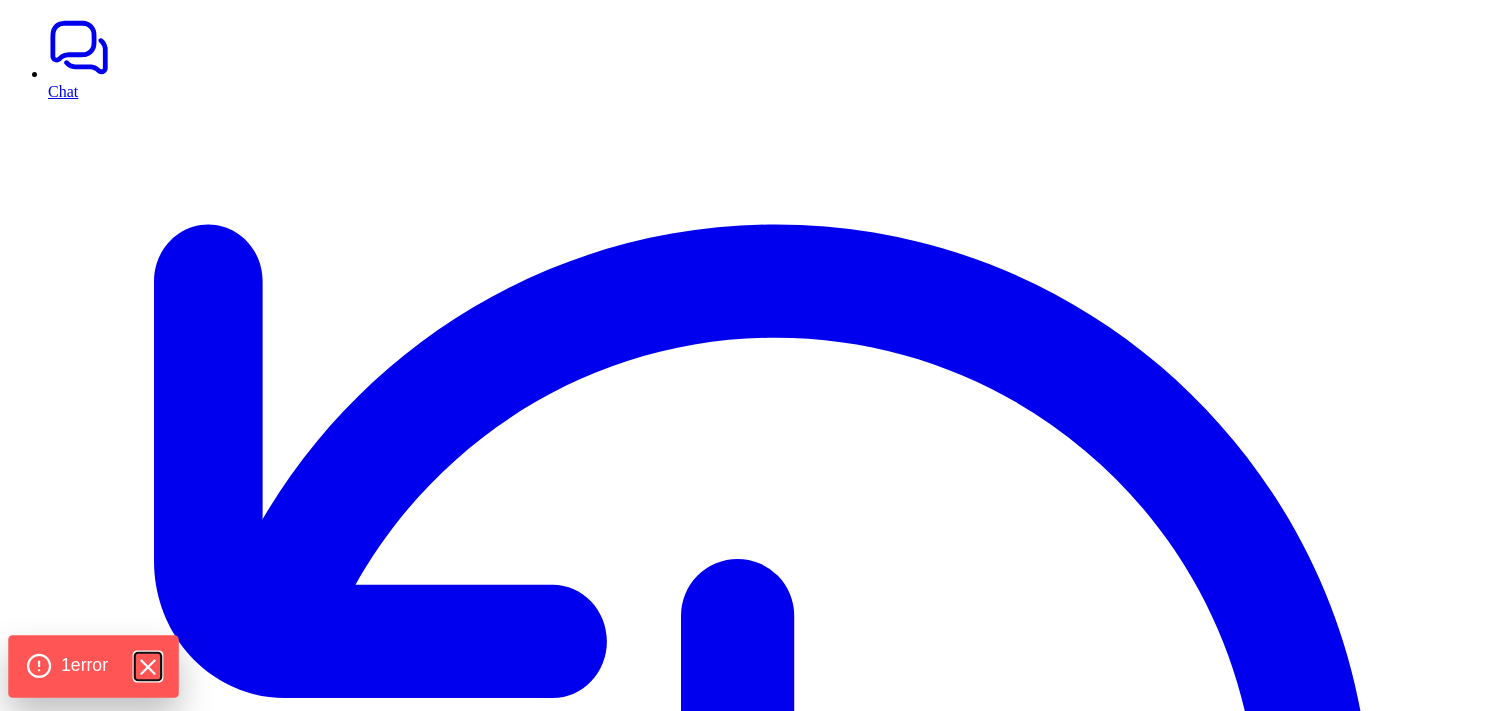 click 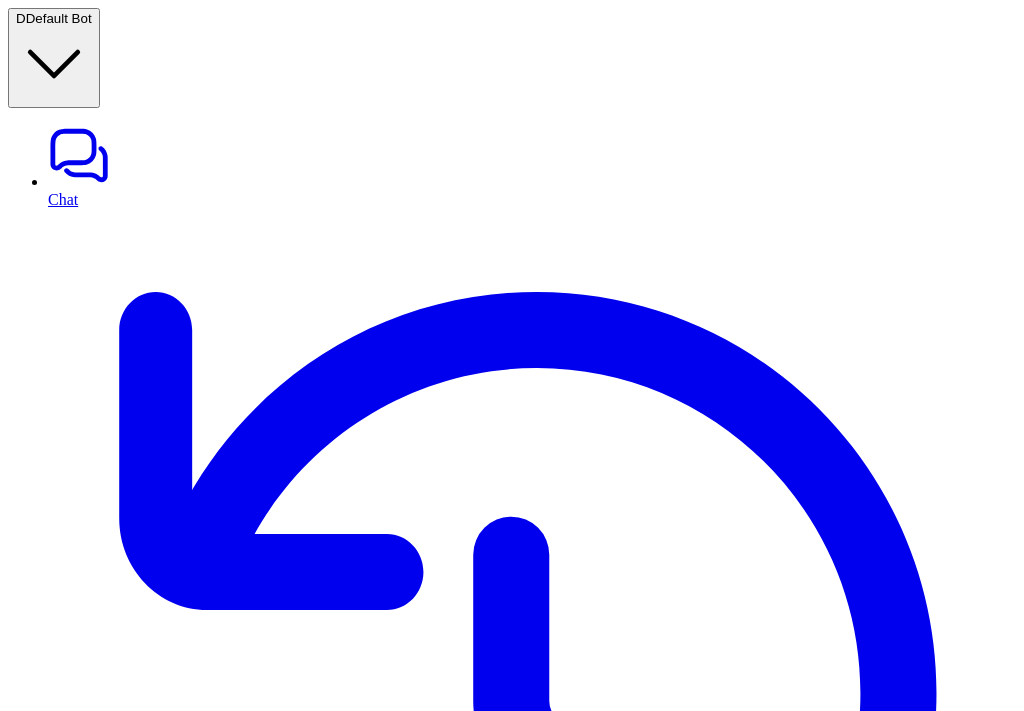 type on "**********" 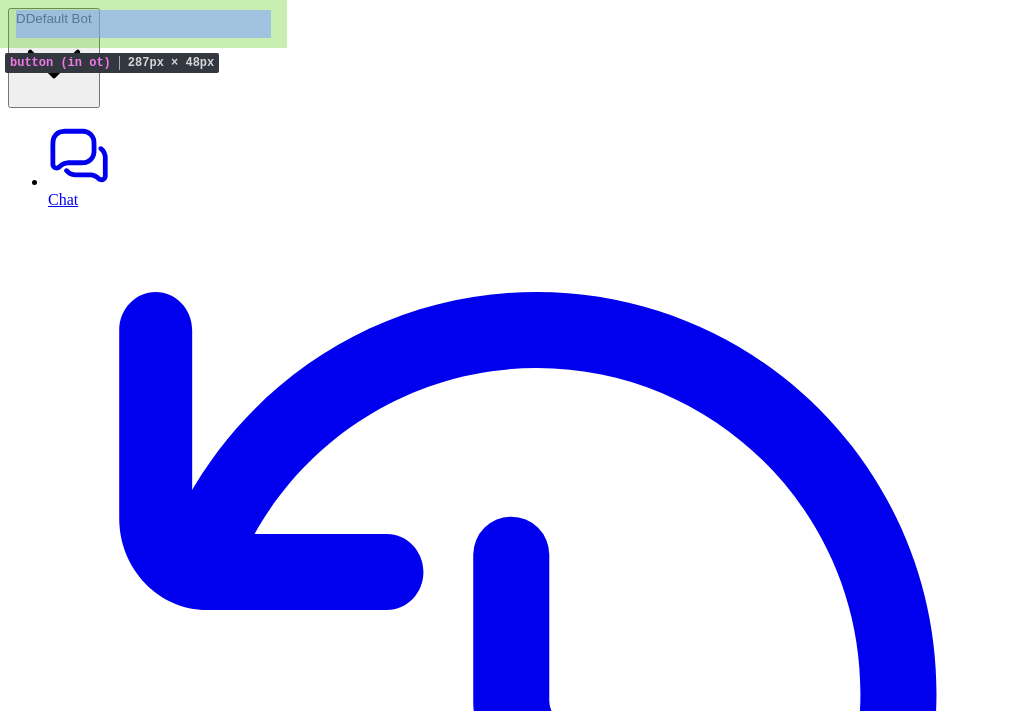 click on "D Default Bot" at bounding box center (54, 58) 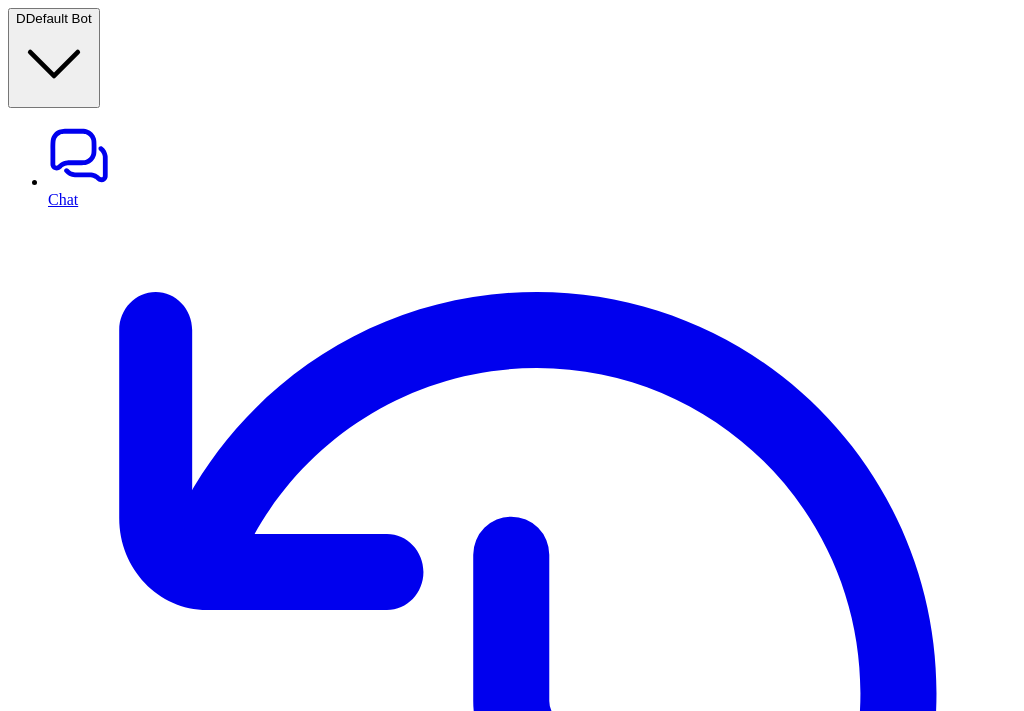 click on "**********" at bounding box center (512, 6556) 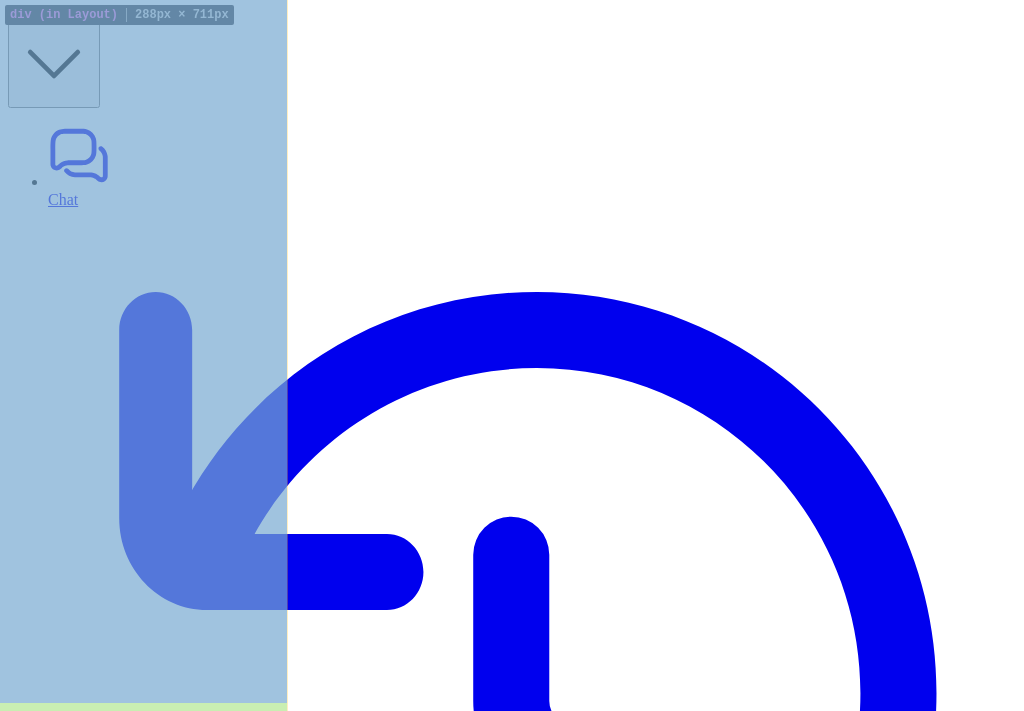 click on "D Default Bot Chat History Reports Articles Customize Integrations app.intercom.com PDF Files github.com gitlab.com Gorgias Overview Help Center Tickets AI Agent Sidebar Assistant Macros Simulation Shopify Explore all integrations Invite teammates Create a new Bot Help and support Help Chat with us We’re a small team, but make it a priority to chat with every single customer. Watch a 5 min demo A quick walkthrough our app and everything you can do with it. Visit Help Center Read through our docs - or AI chat." at bounding box center [512, 2770] 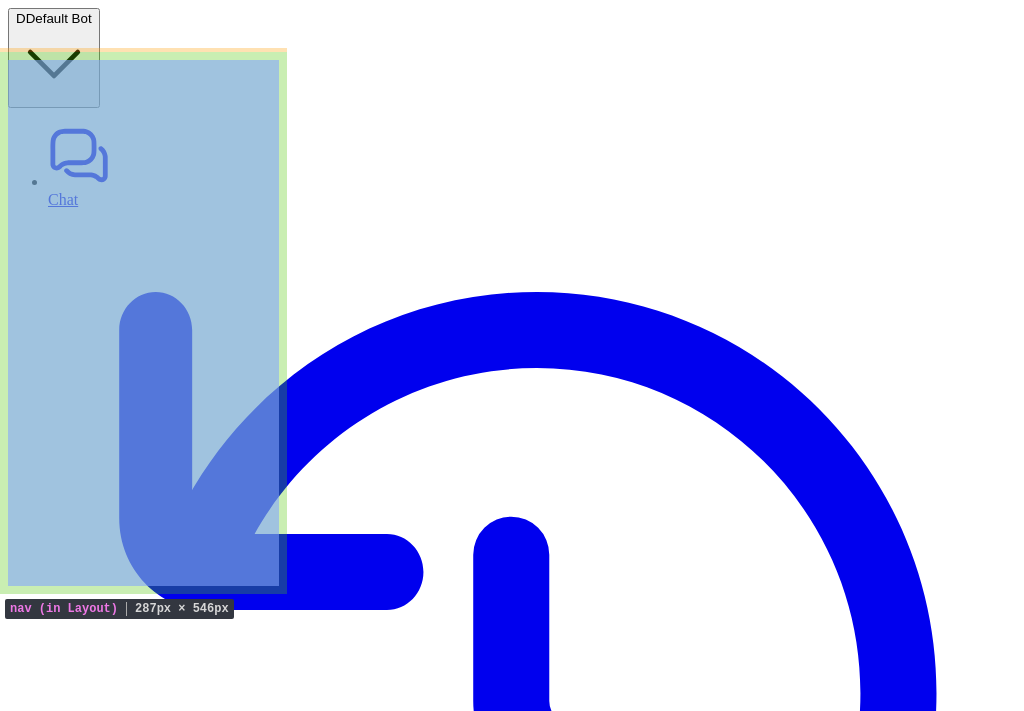 click on "Chat History Reports Articles Customize Integrations app.intercom.com PDF Files github.com gitlab.com Gorgias Overview Help Center Tickets AI Agent Sidebar Assistant Macros Simulation Shopify Explore all integrations" at bounding box center [512, 2587] 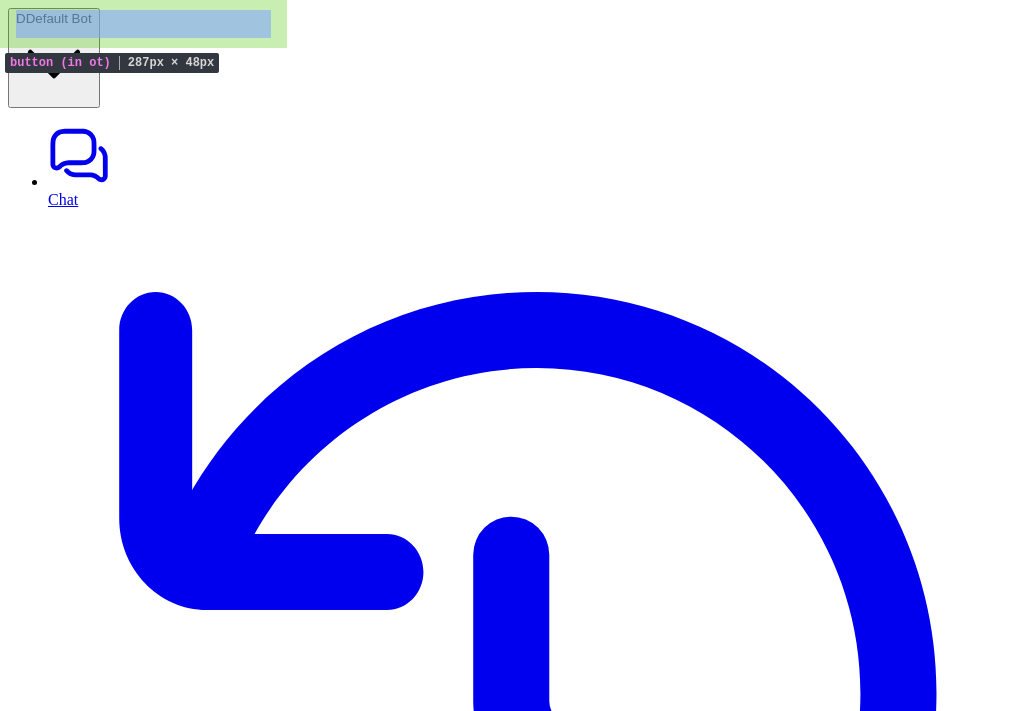 click on "D Default Bot" at bounding box center (54, 58) 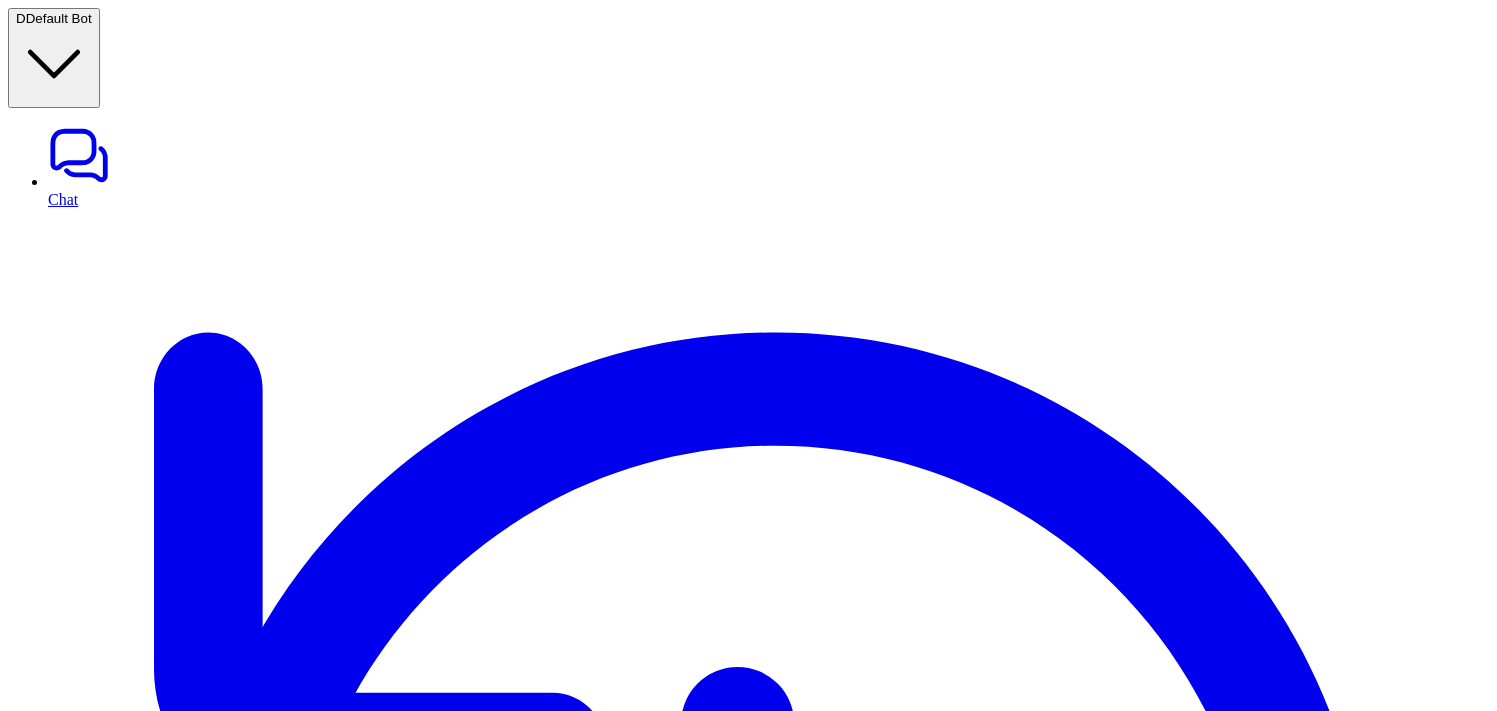 scroll, scrollTop: 0, scrollLeft: 0, axis: both 